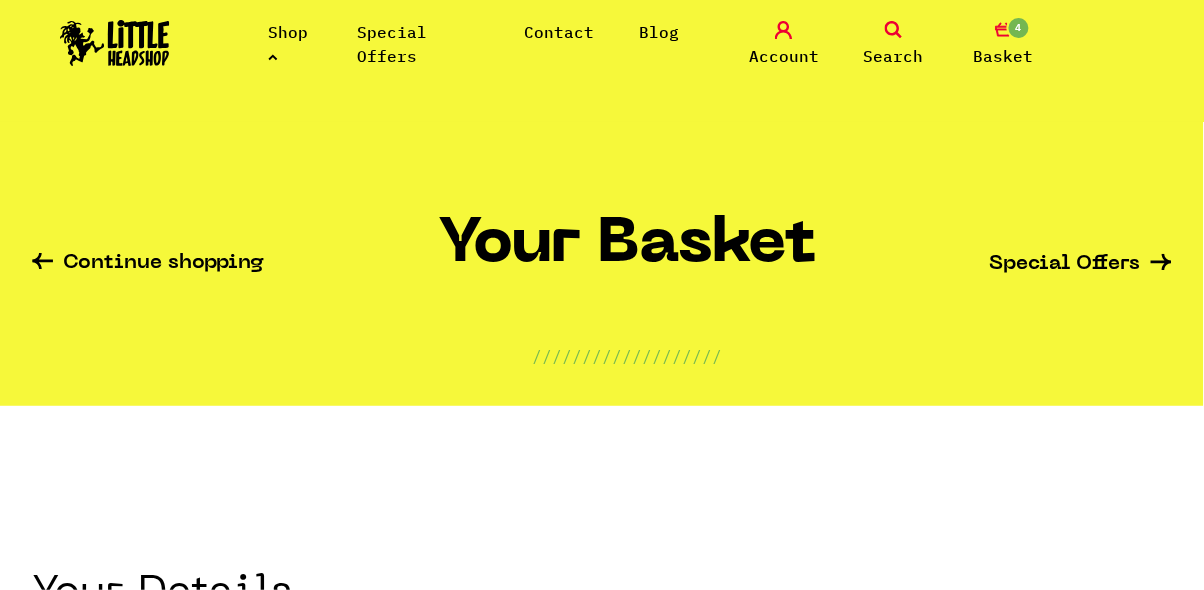 scroll, scrollTop: 0, scrollLeft: 0, axis: both 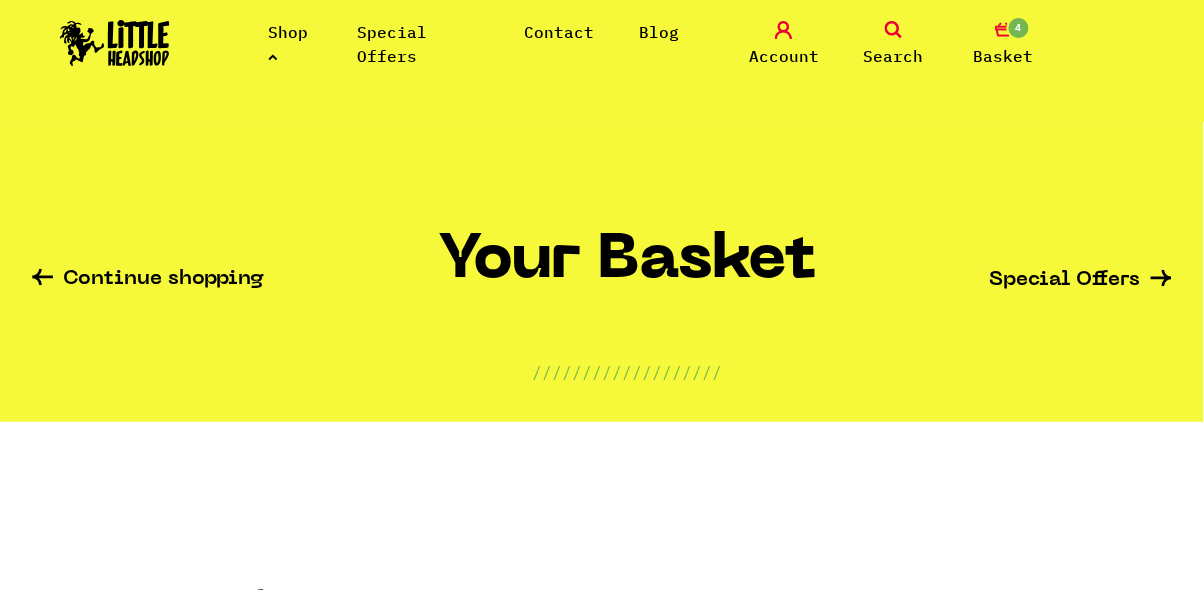 click on "Shop" at bounding box center (288, 44) 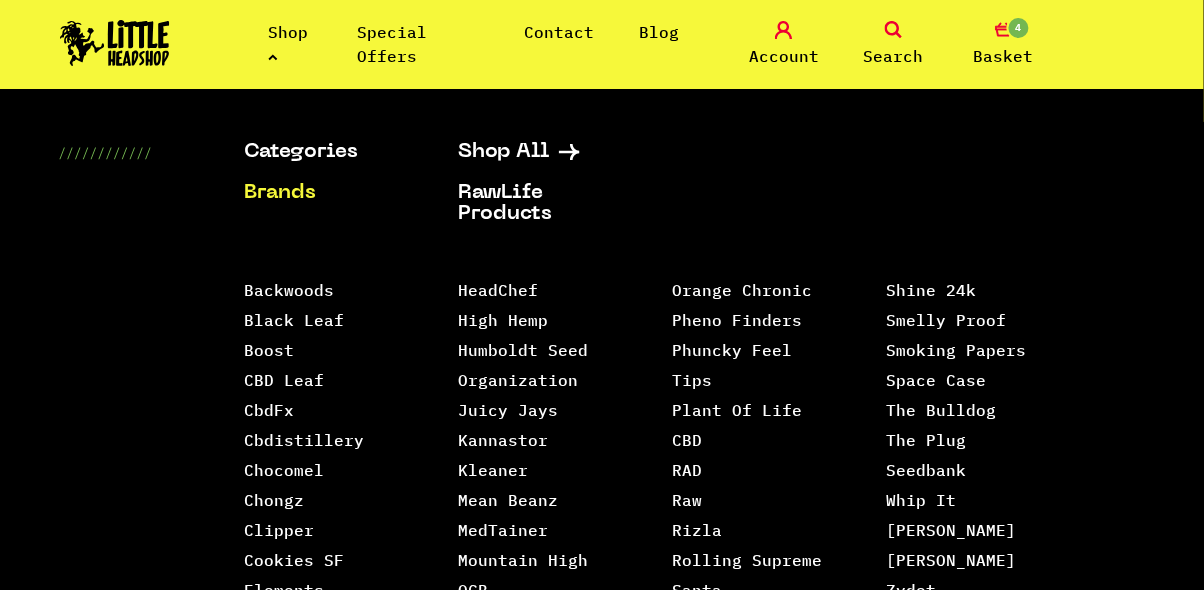 scroll, scrollTop: 384, scrollLeft: 0, axis: vertical 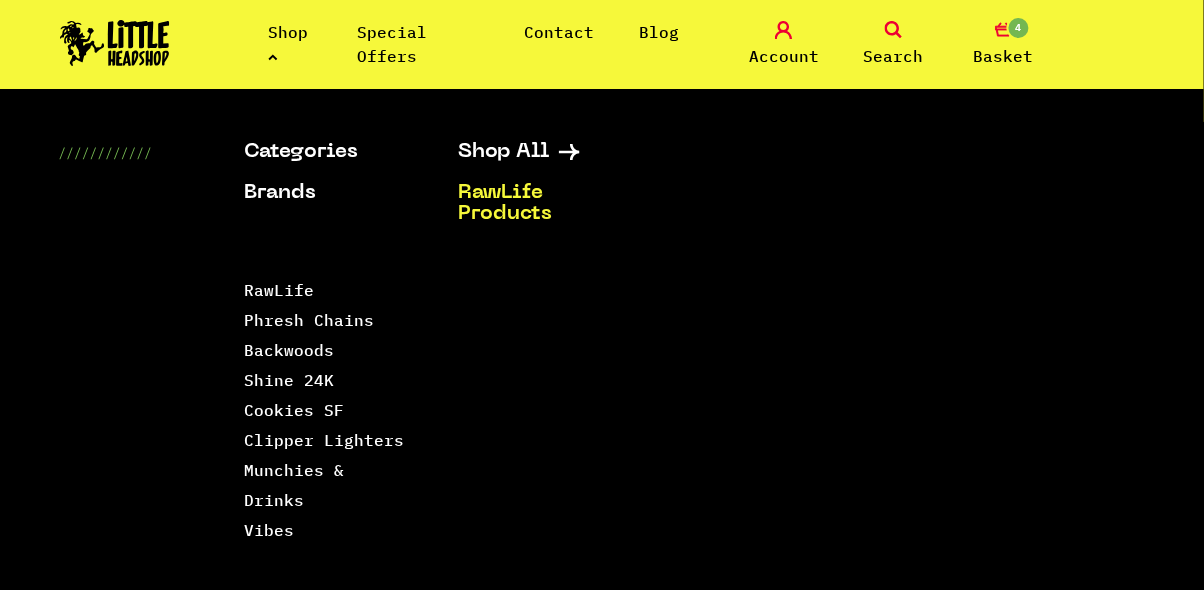 click at bounding box center [894, 30] 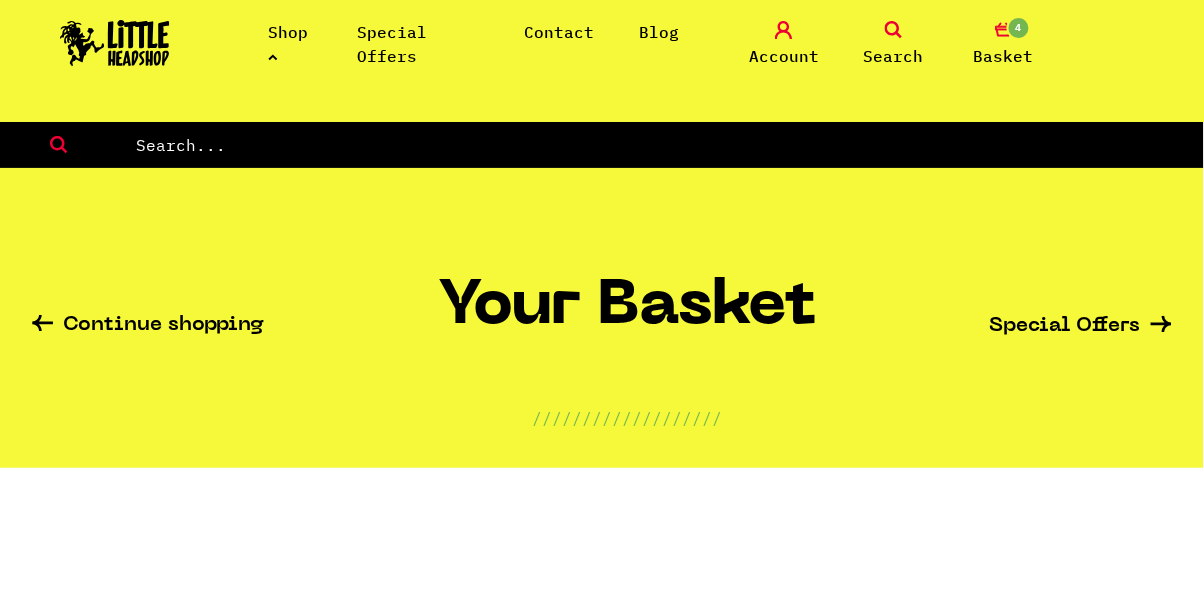 click on "Search" at bounding box center (894, 44) 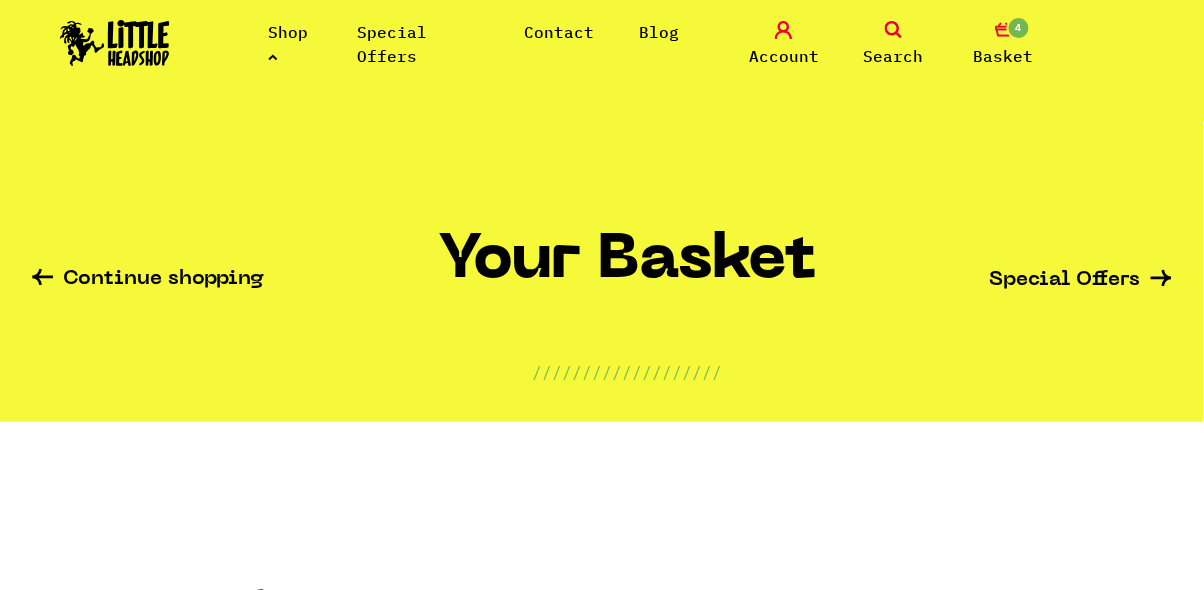click on "Search" at bounding box center (894, 44) 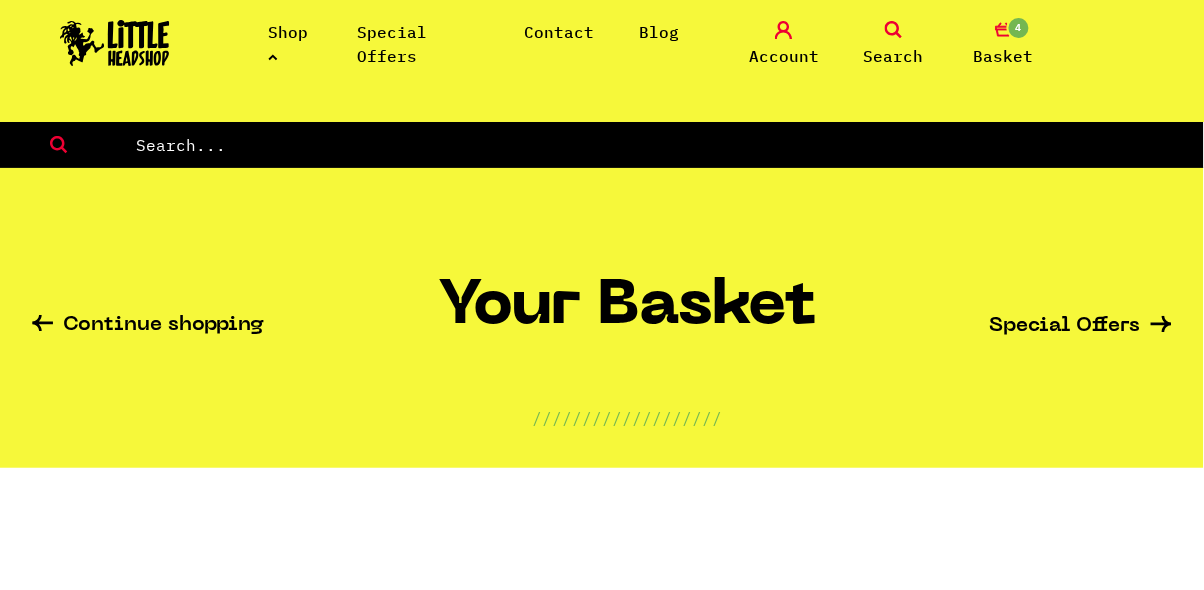 click at bounding box center [602, 145] 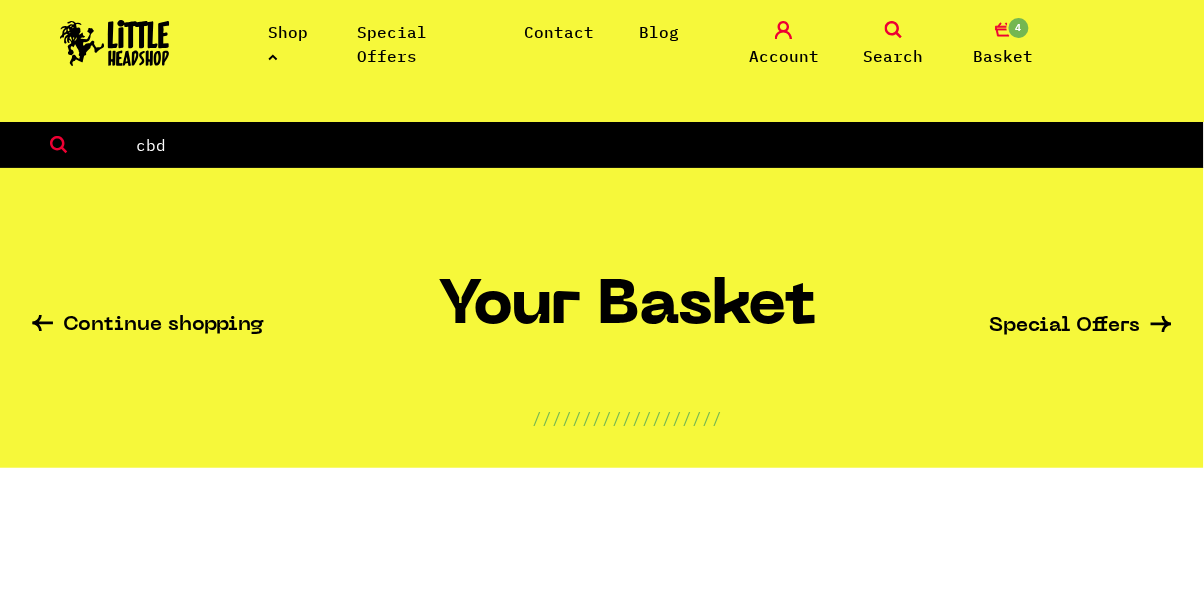 type on "cbd" 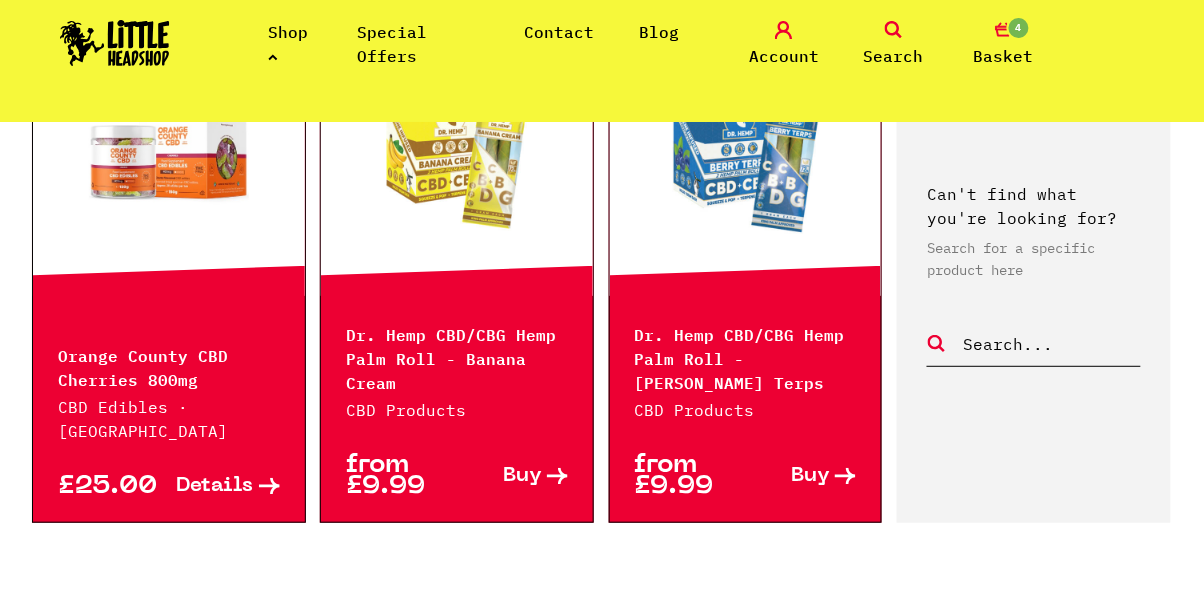 scroll, scrollTop: 2306, scrollLeft: 0, axis: vertical 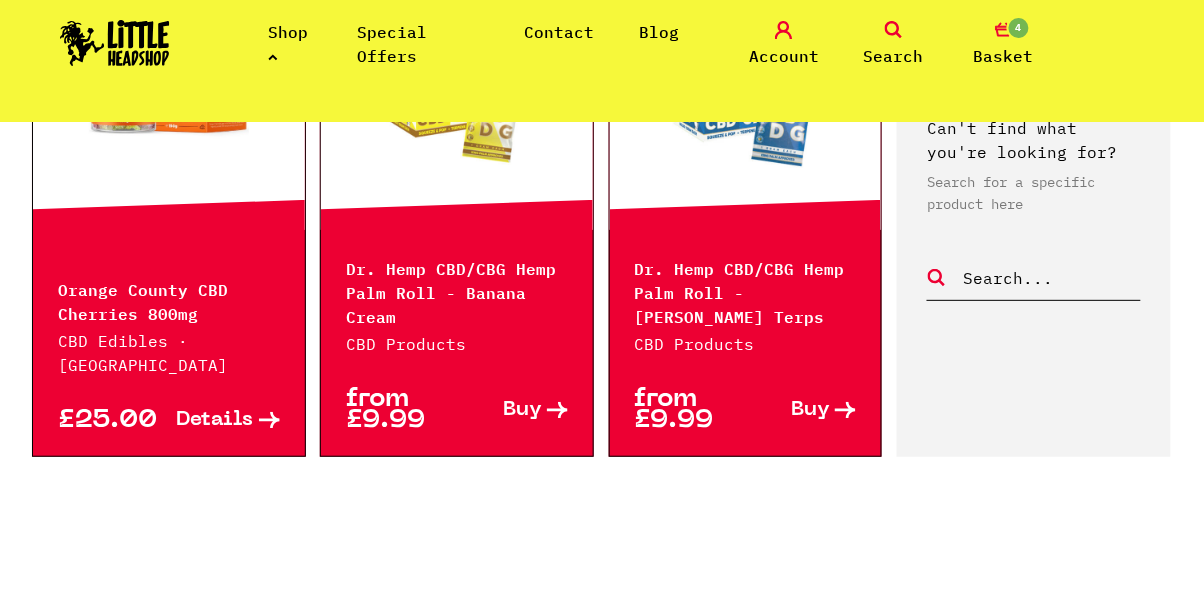 click on "2" at bounding box center [572, 595] 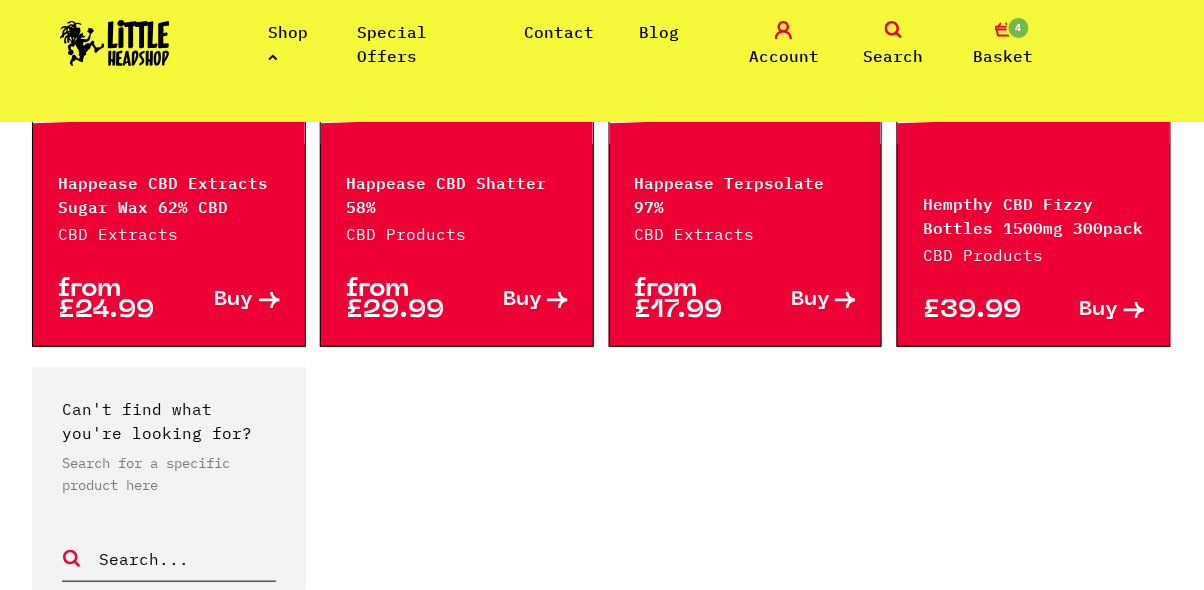scroll, scrollTop: 1898, scrollLeft: 0, axis: vertical 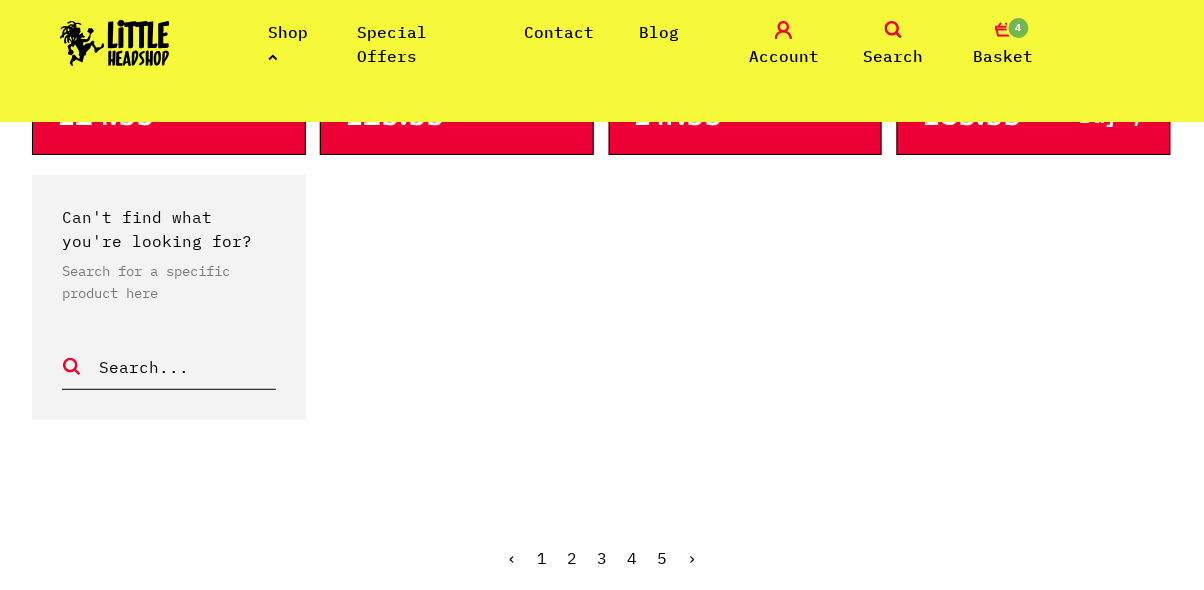 click on "3" at bounding box center (602, 558) 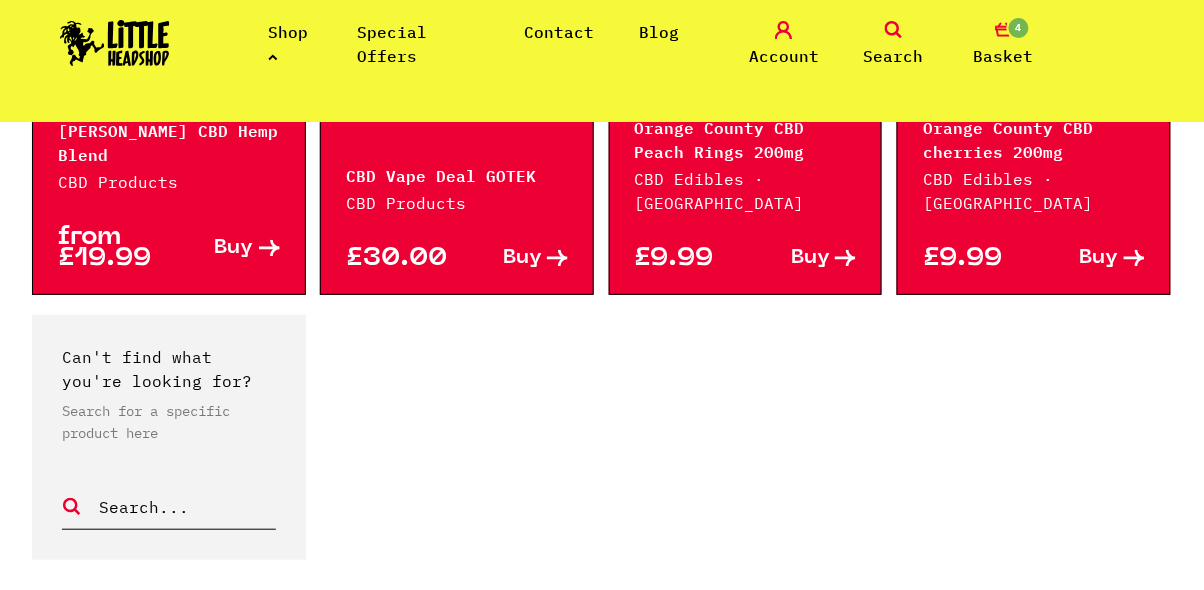 scroll, scrollTop: 1954, scrollLeft: 0, axis: vertical 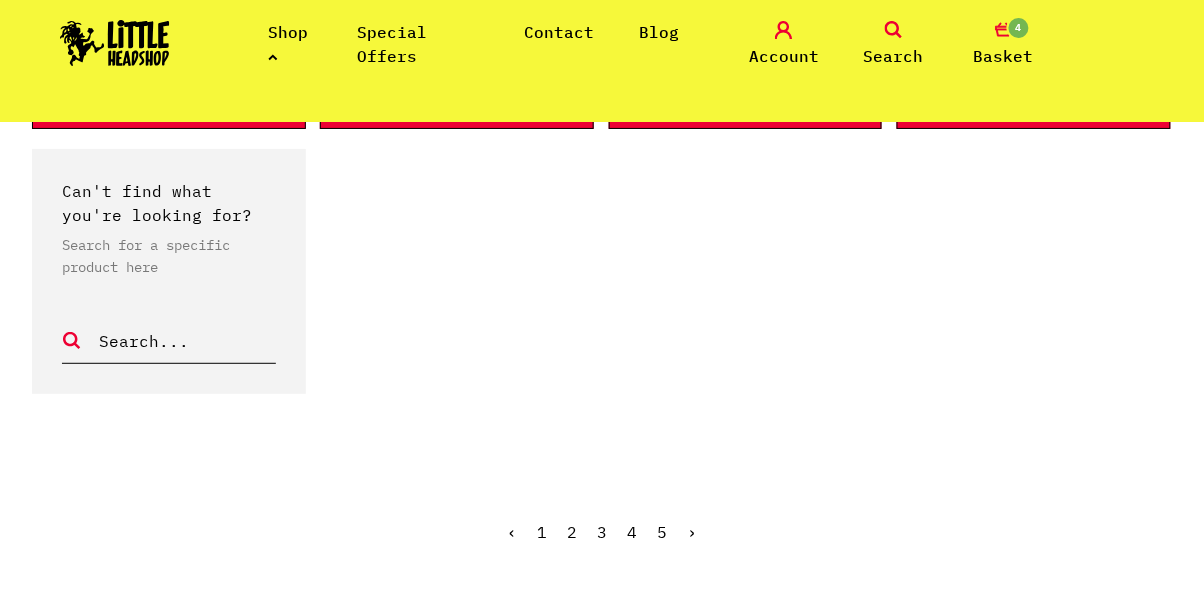 click on "‹
1
2
3
4
5
›" at bounding box center (602, 547) 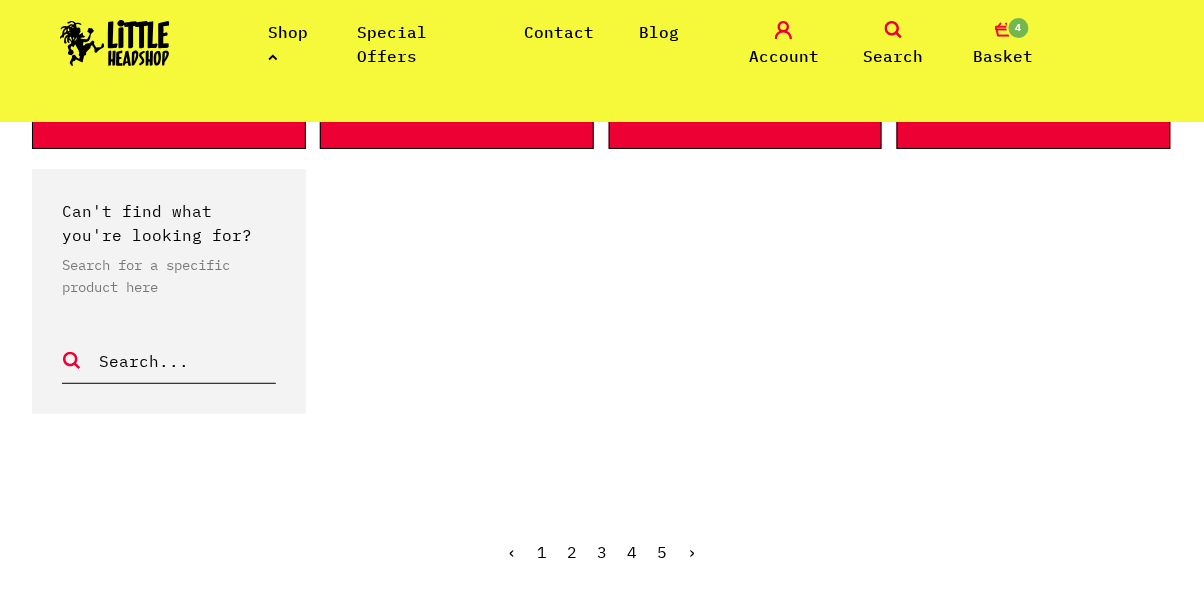 scroll, scrollTop: 1997, scrollLeft: 0, axis: vertical 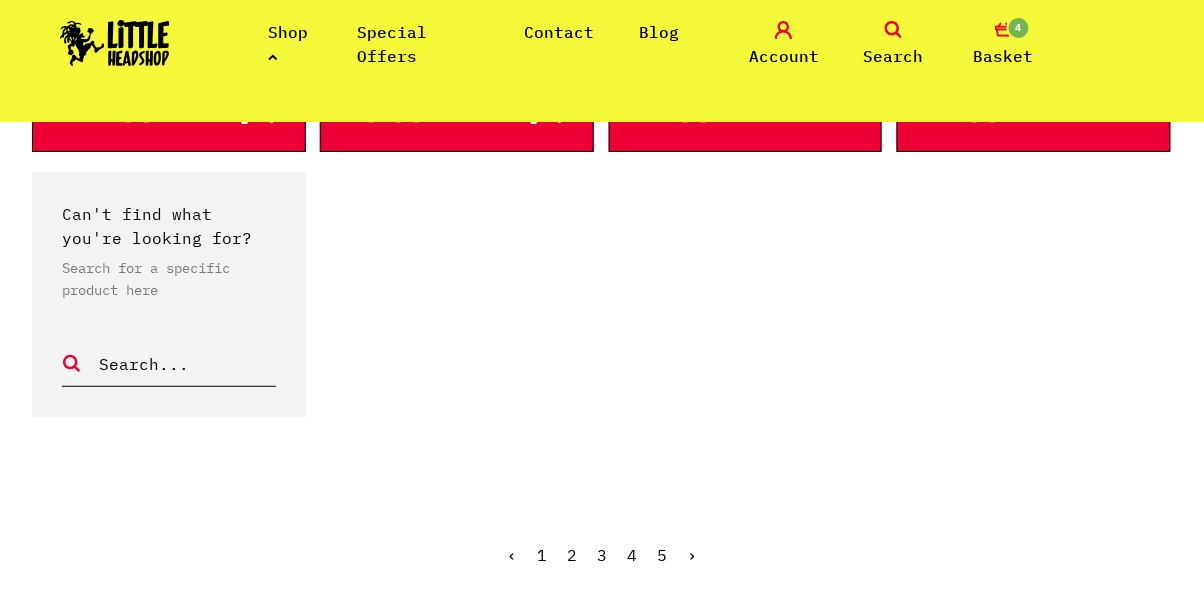 click on "5" at bounding box center (662, 555) 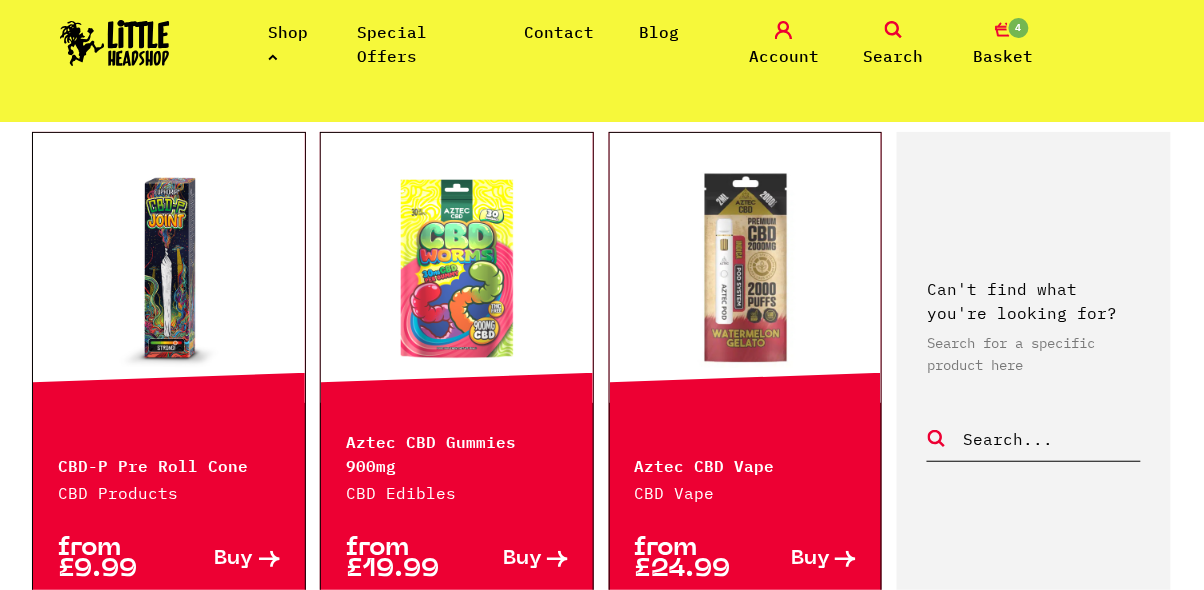 scroll, scrollTop: 980, scrollLeft: 0, axis: vertical 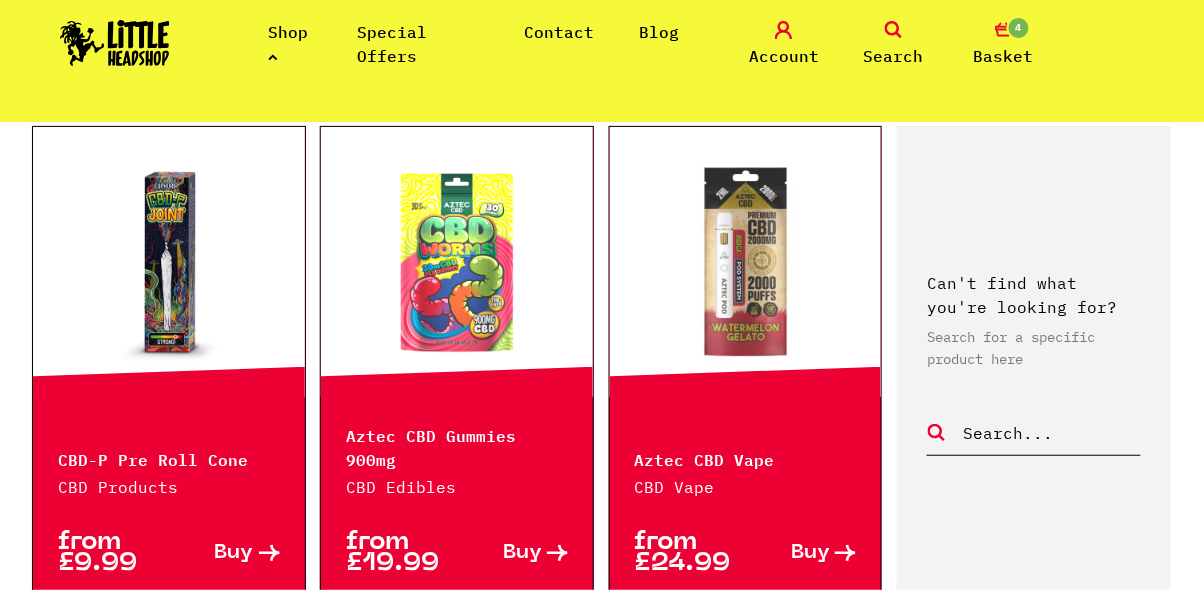 click at bounding box center (169, 262) 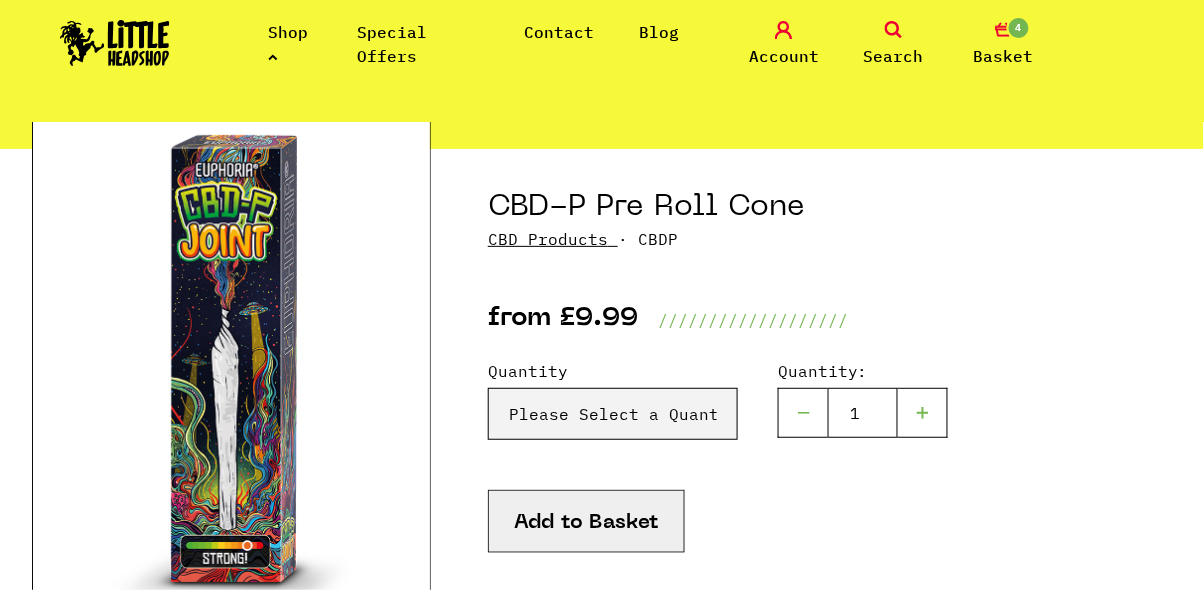 scroll, scrollTop: 204, scrollLeft: 0, axis: vertical 